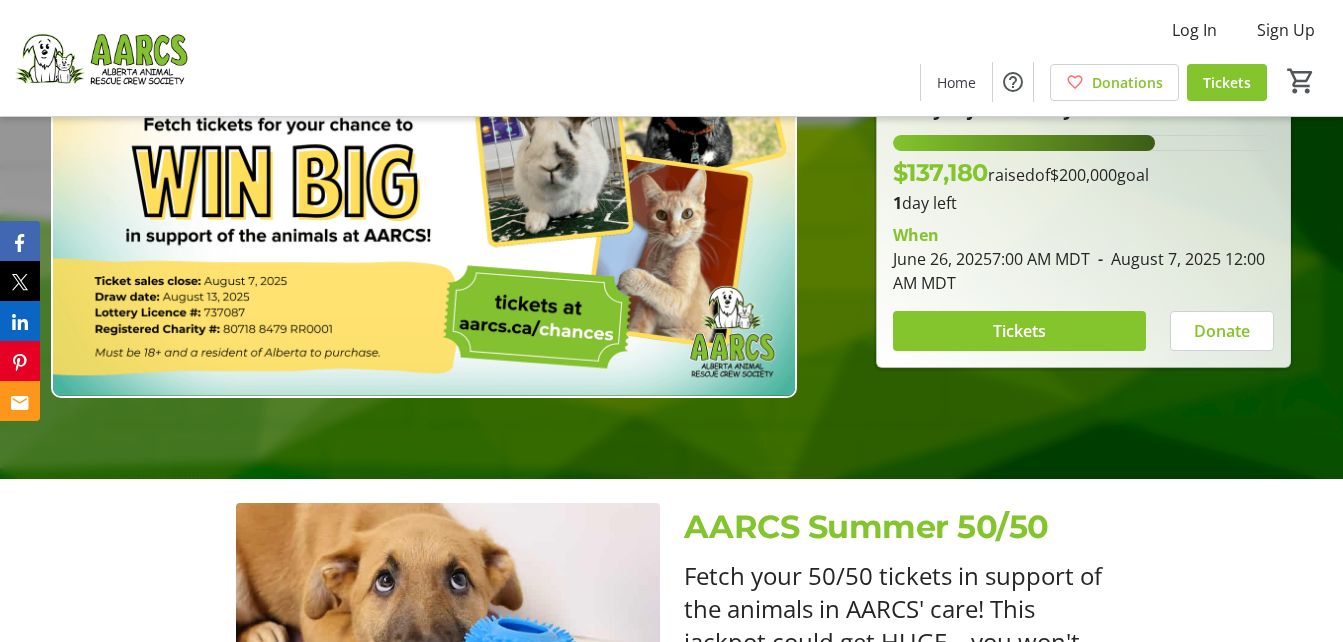 scroll, scrollTop: 100, scrollLeft: 0, axis: vertical 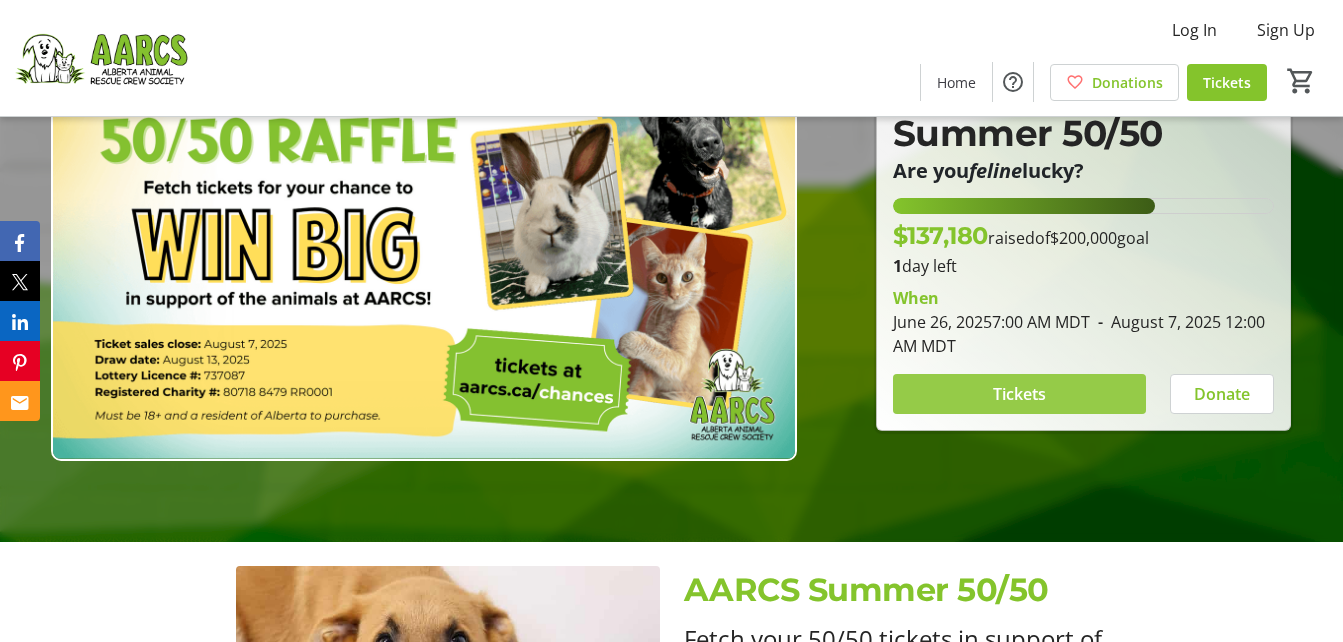 click on "Tickets" at bounding box center [1019, 394] 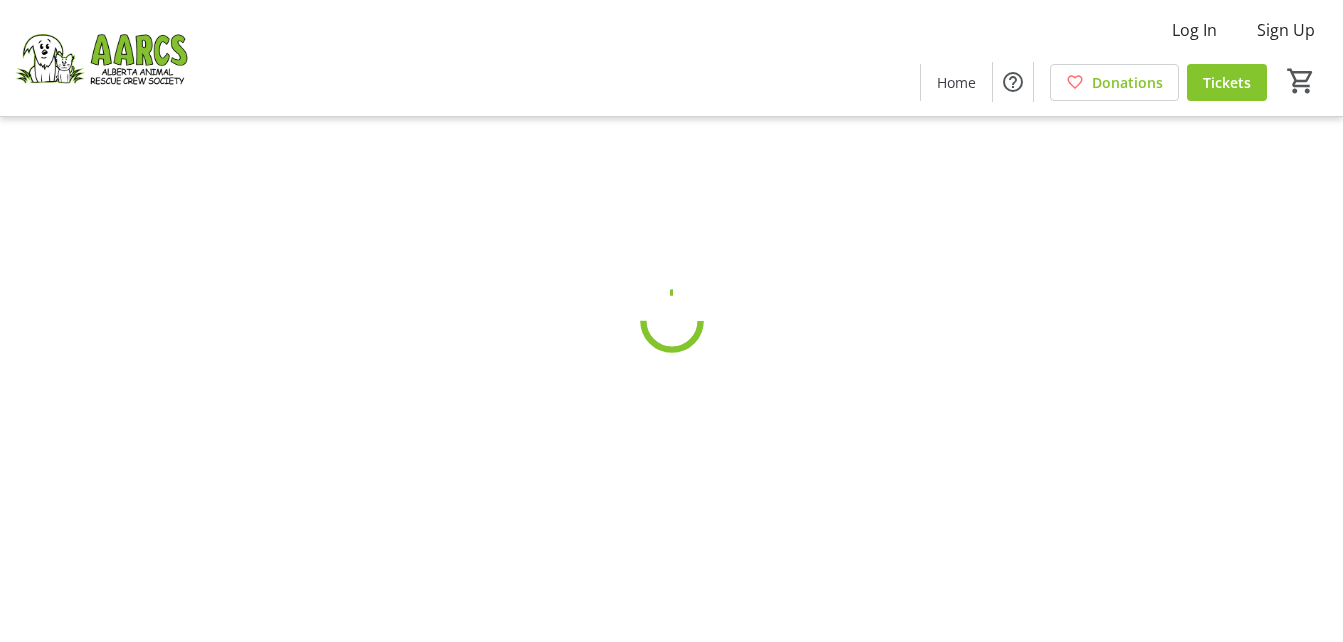 scroll, scrollTop: 0, scrollLeft: 0, axis: both 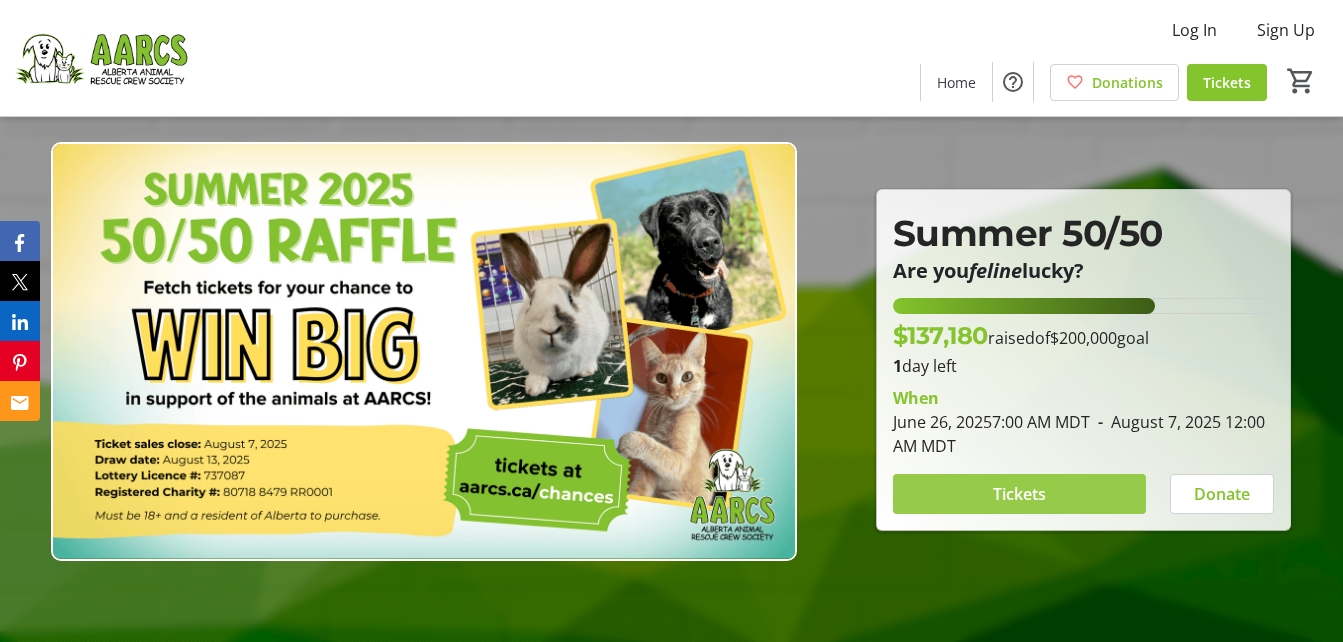 click at bounding box center (1020, 494) 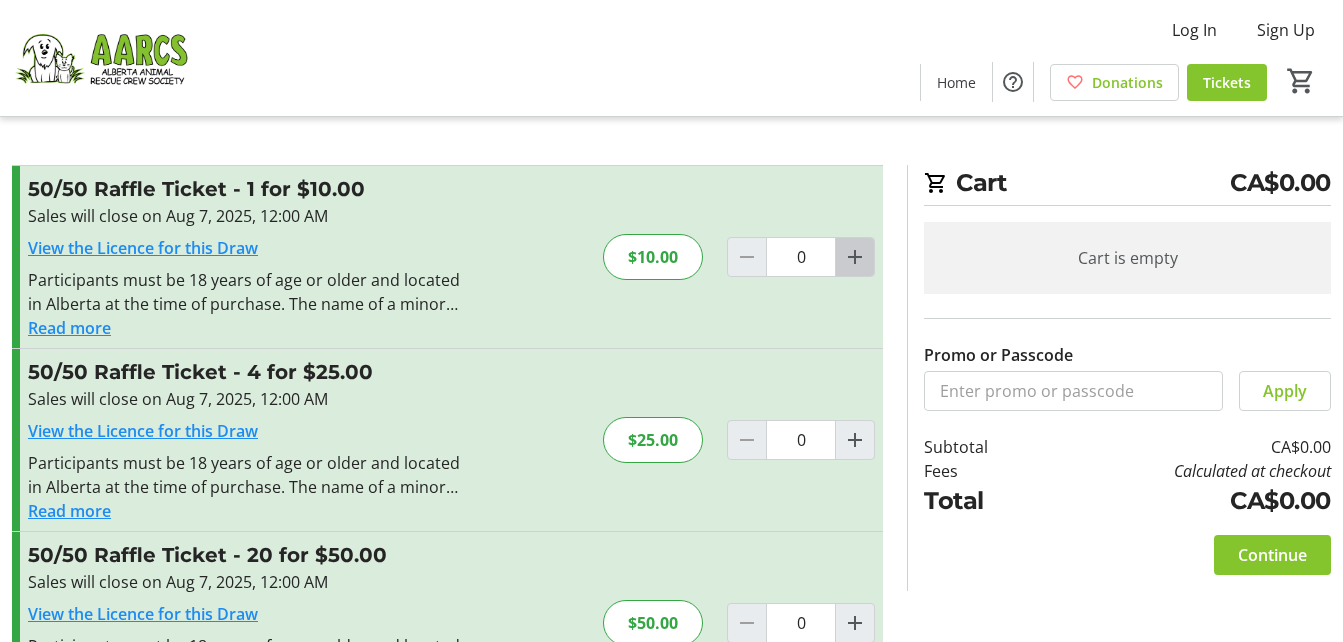click 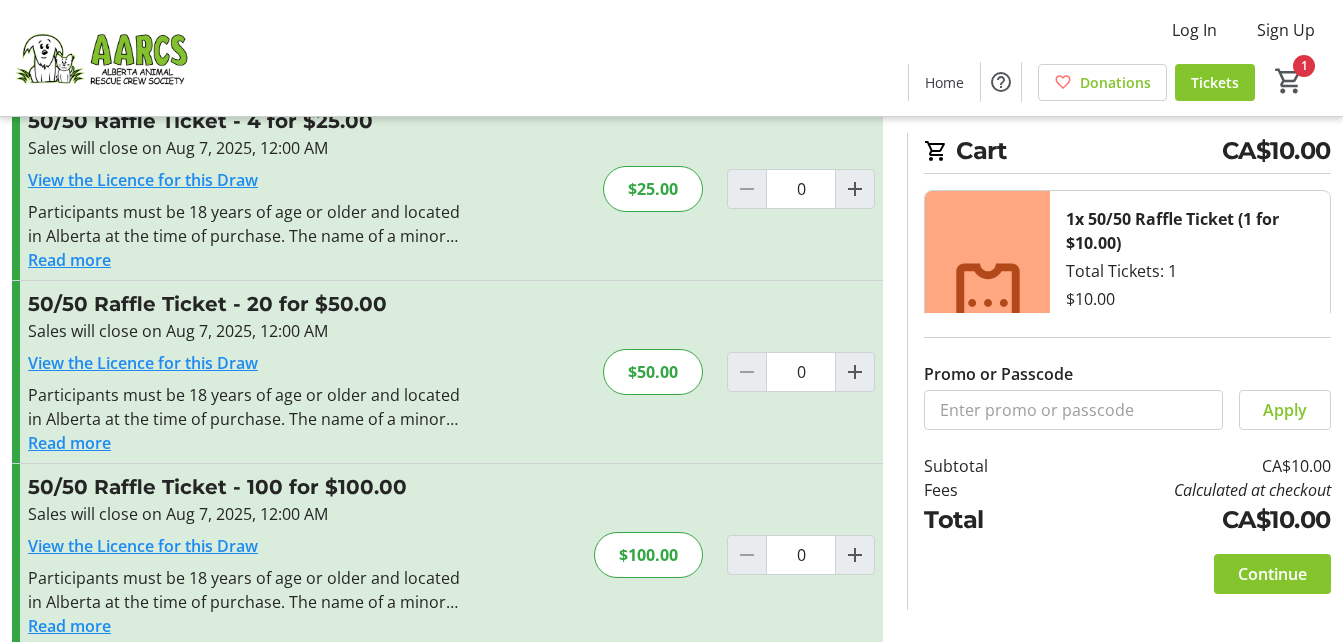 scroll, scrollTop: 279, scrollLeft: 0, axis: vertical 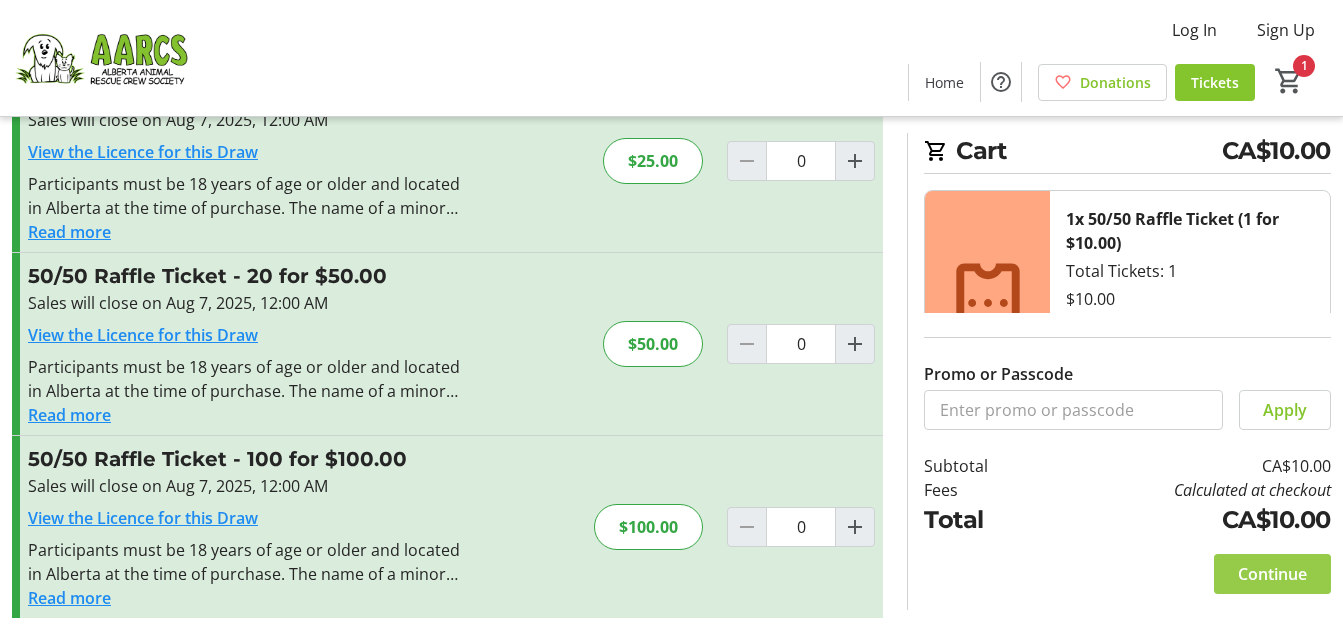 click on "Continue" 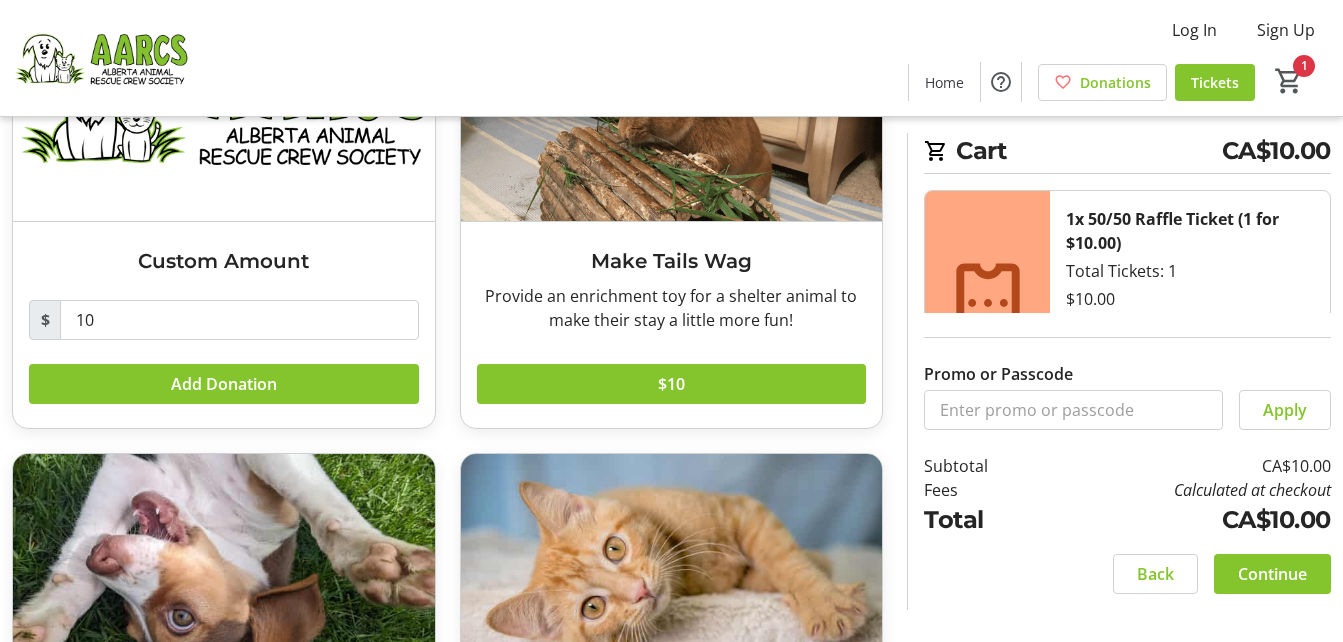scroll, scrollTop: 39, scrollLeft: 0, axis: vertical 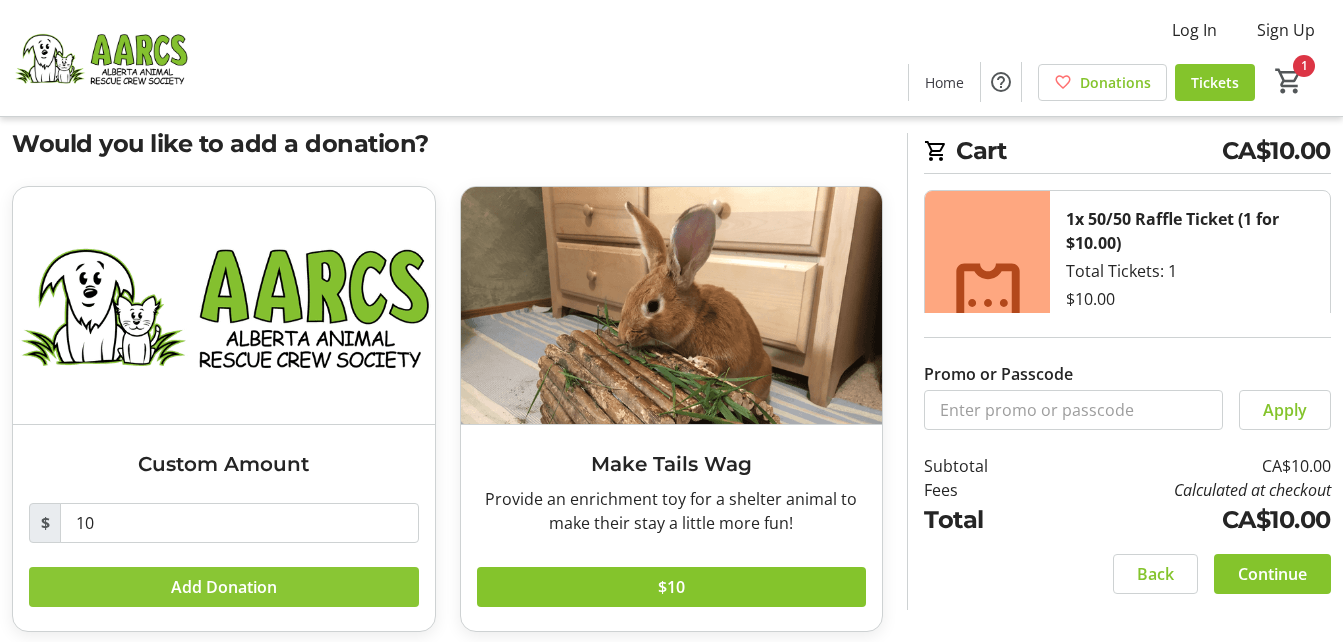 click on "Add Donation" 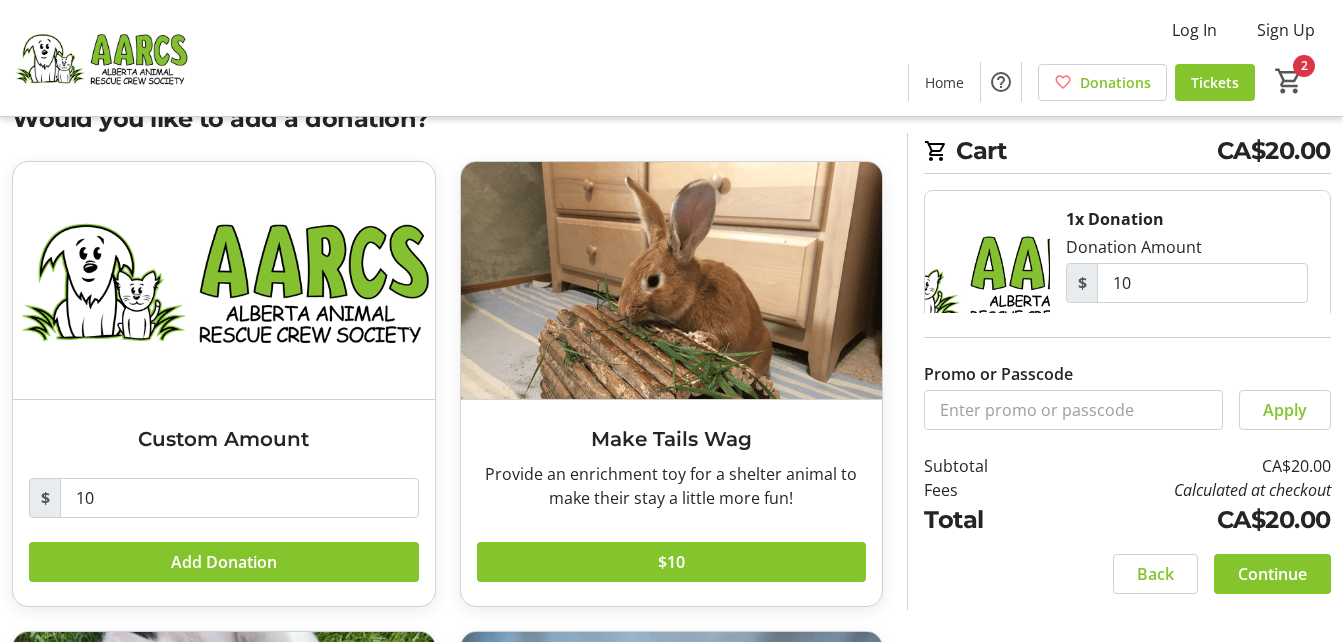 scroll, scrollTop: 139, scrollLeft: 0, axis: vertical 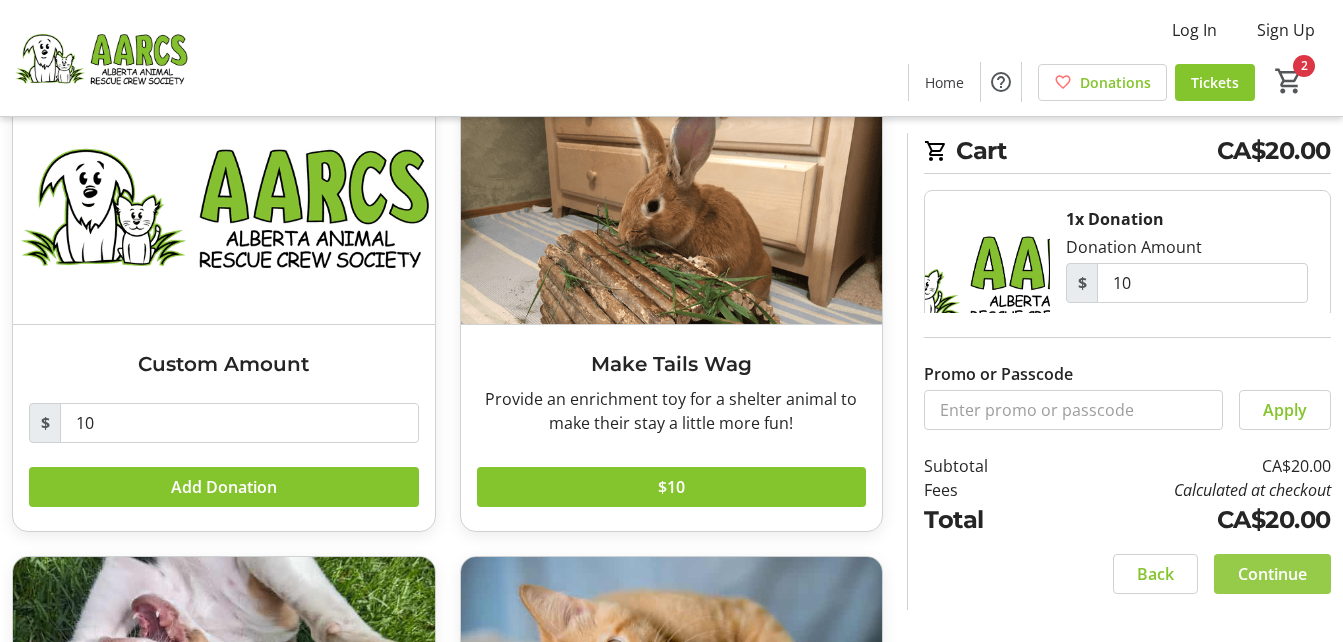 click 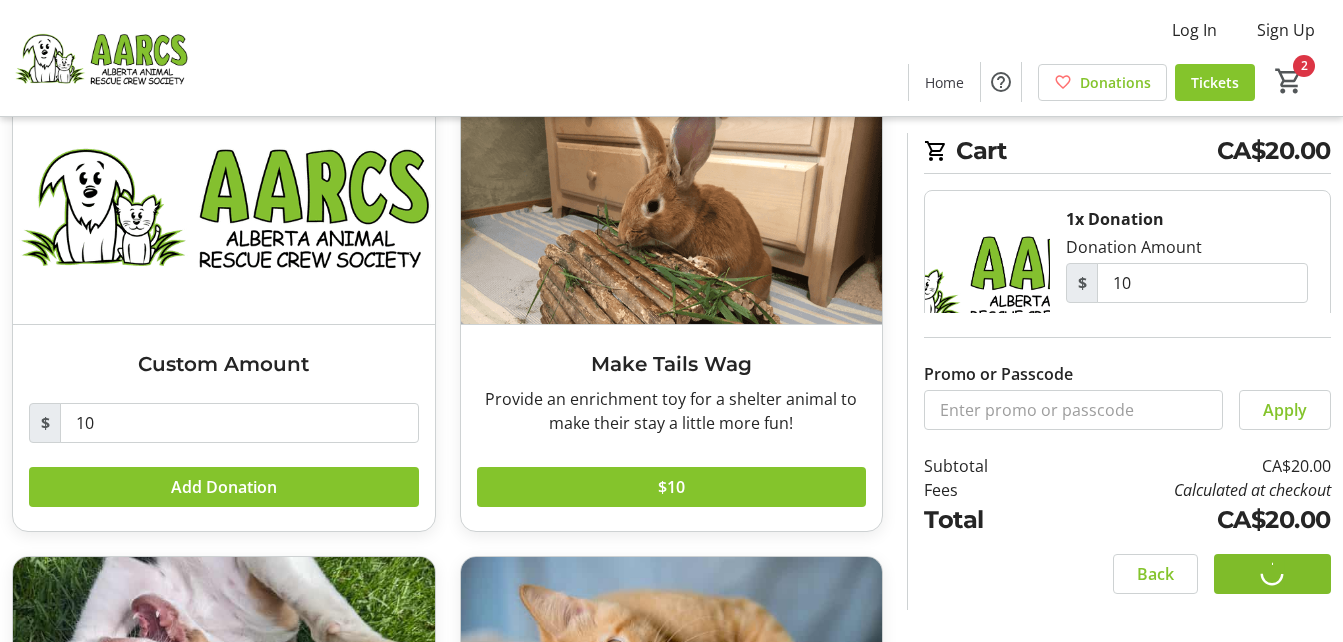 scroll, scrollTop: 0, scrollLeft: 0, axis: both 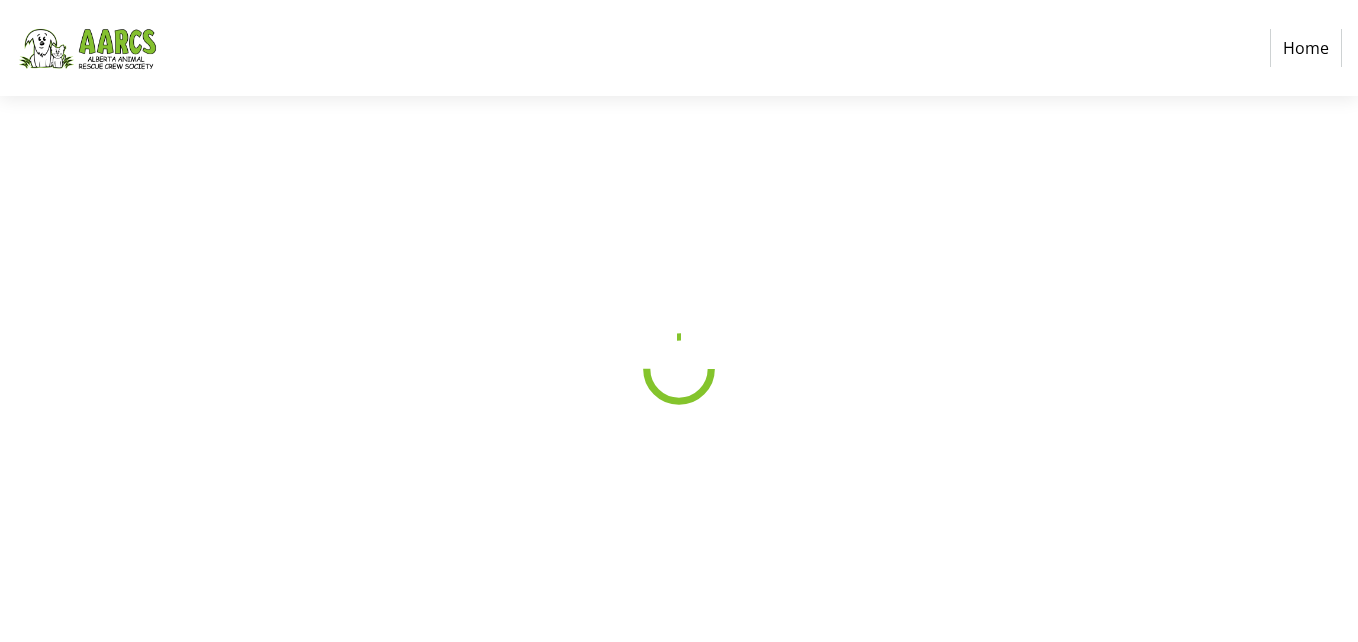 select on "CA" 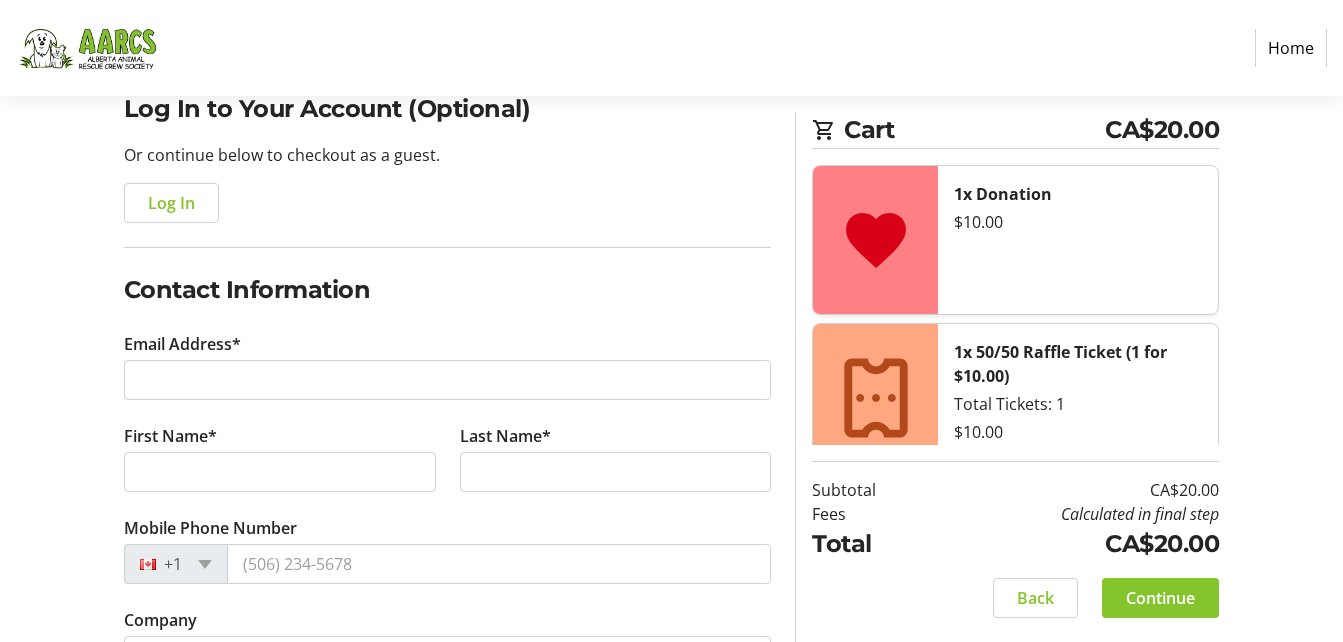 scroll, scrollTop: 200, scrollLeft: 0, axis: vertical 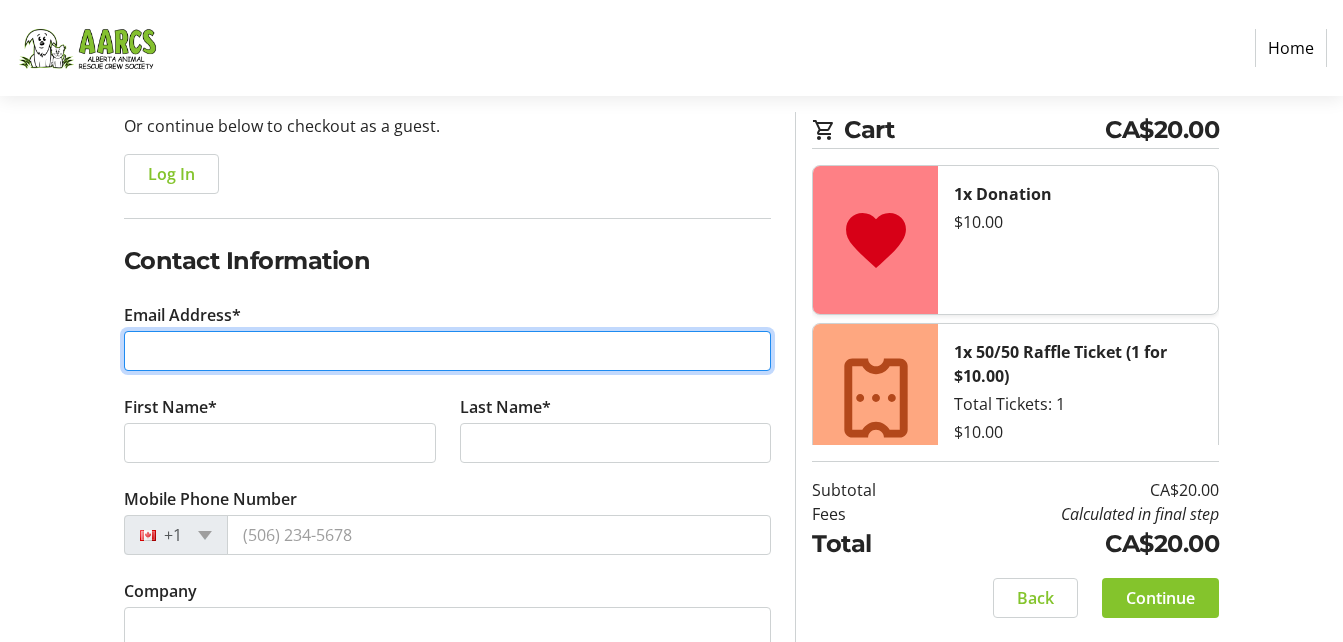 click on "Email Address*" at bounding box center (448, 351) 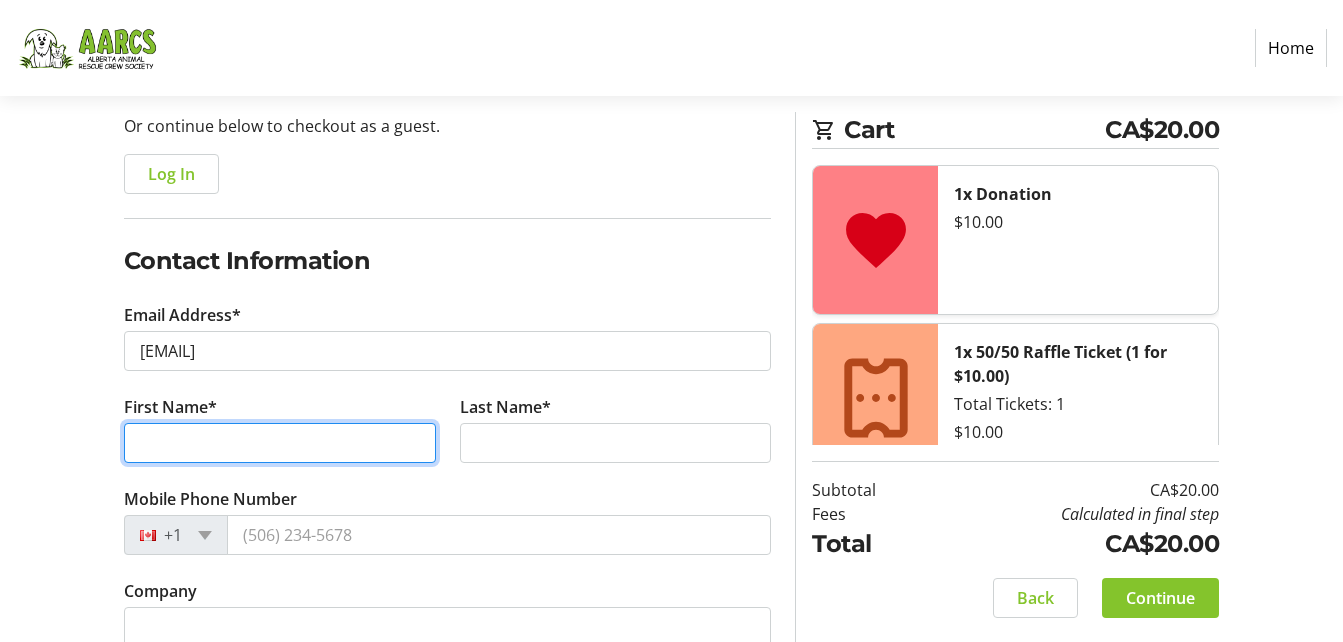 click on "First Name*" at bounding box center (280, 443) 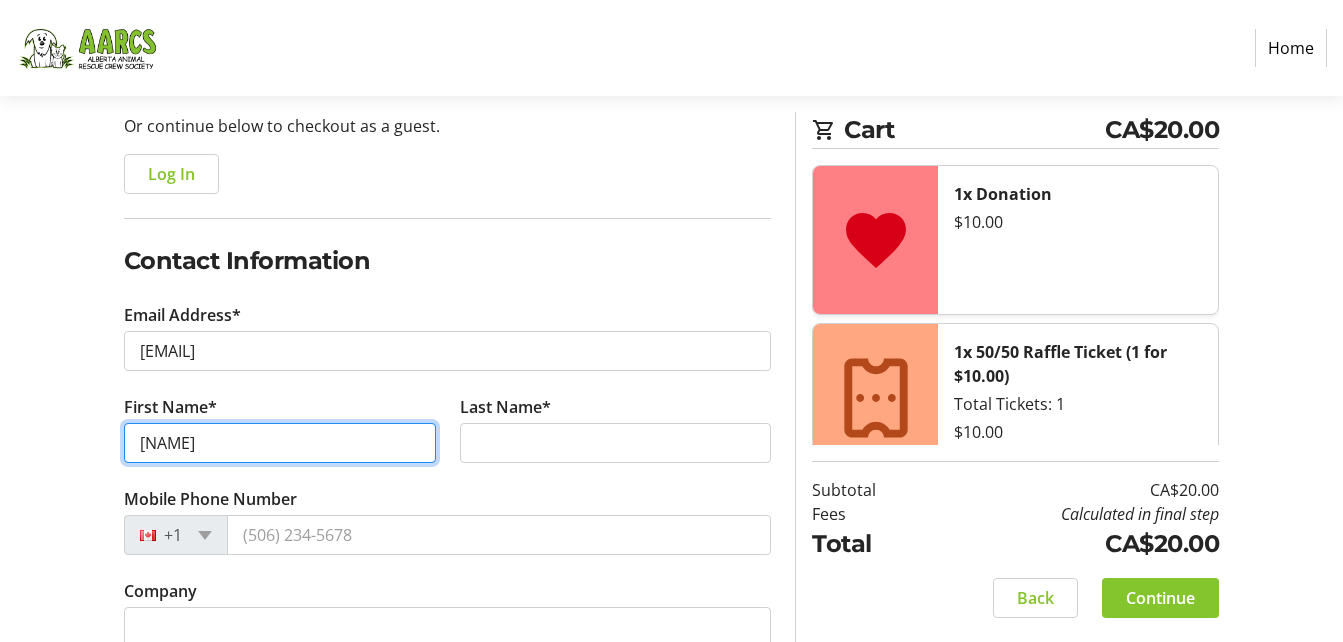 type on "[NAME]" 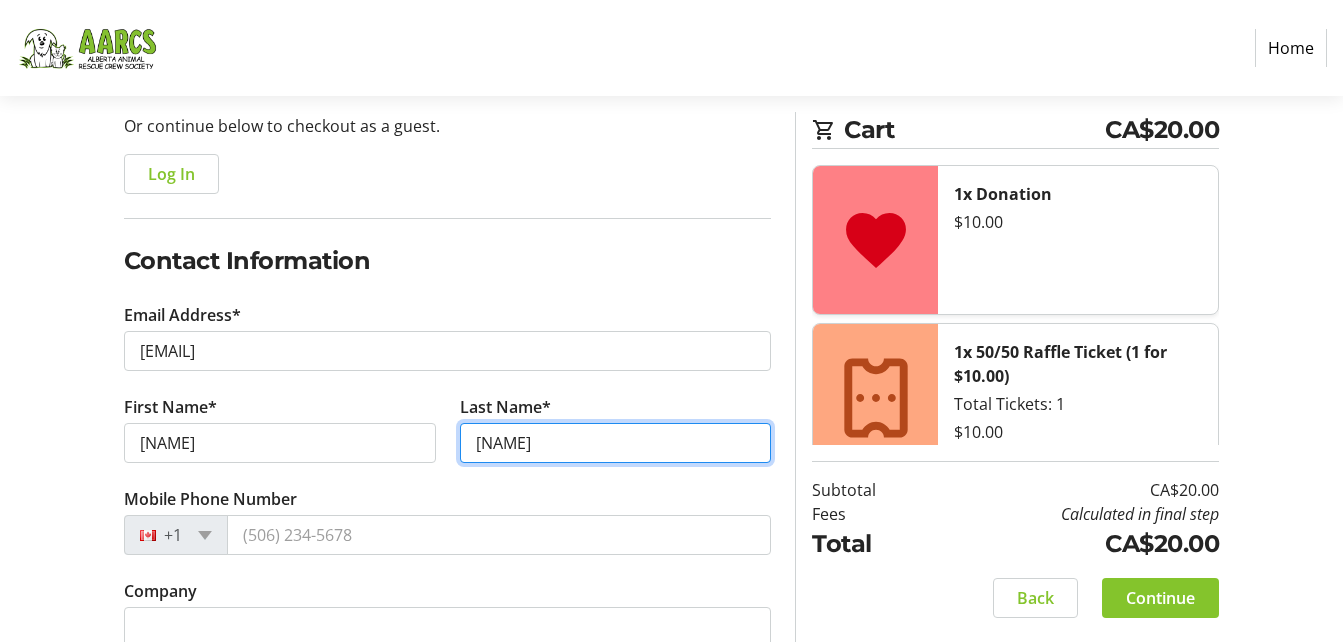 type on "[NAME]" 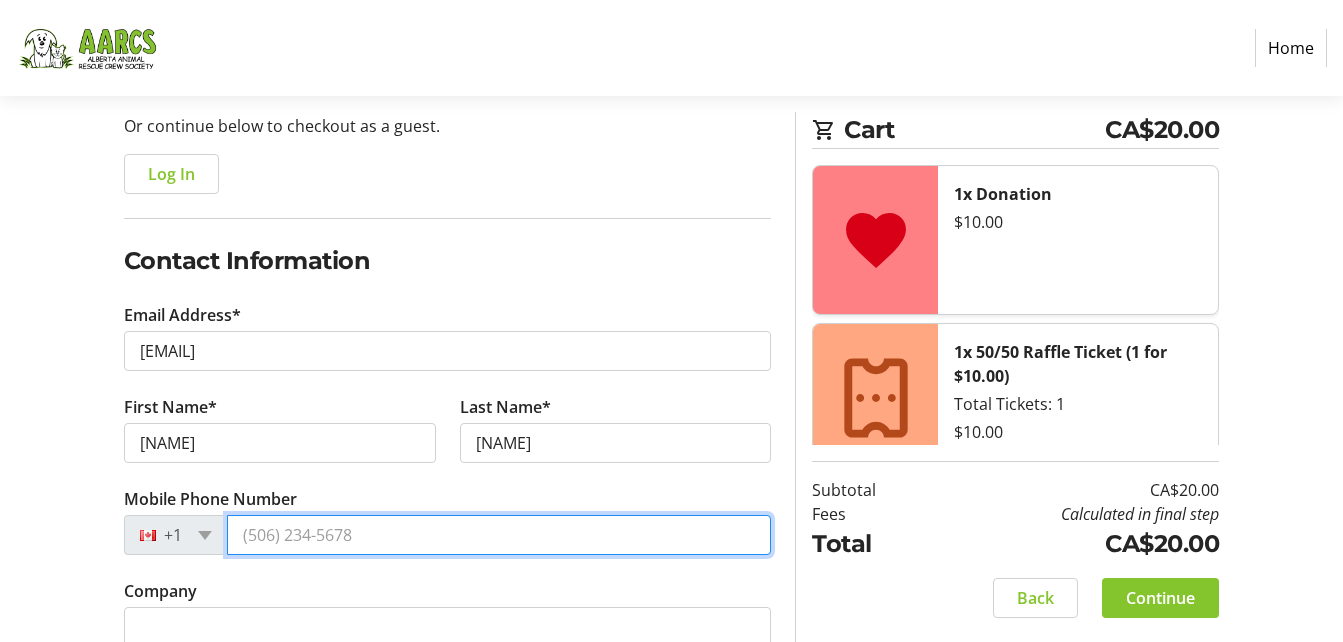 click on "Mobile Phone Number" at bounding box center [499, 535] 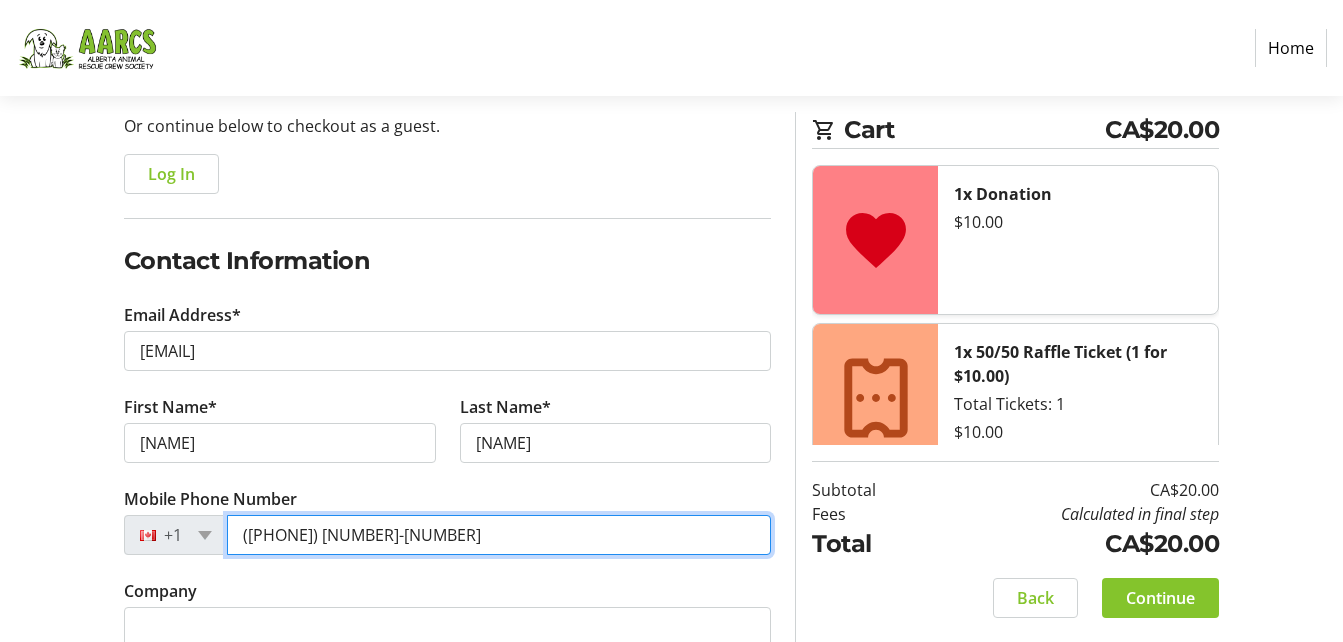 type on "([PHONE]) [NUMBER]-[NUMBER]" 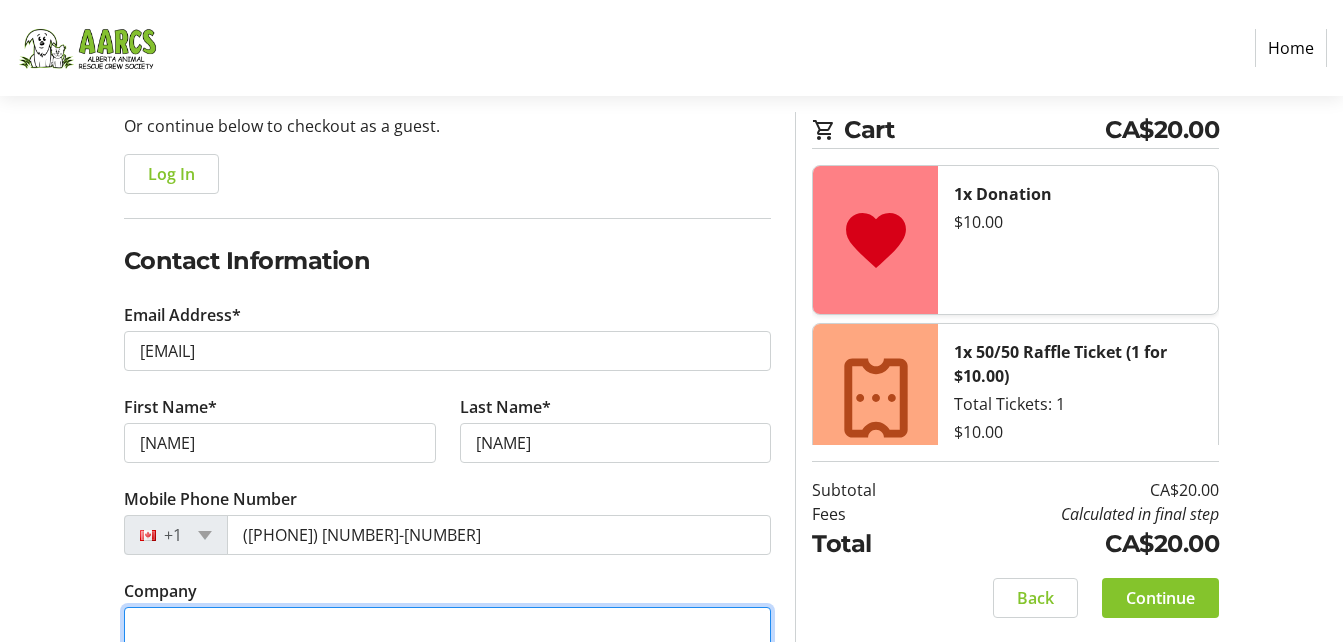 click on "Company" at bounding box center [448, 627] 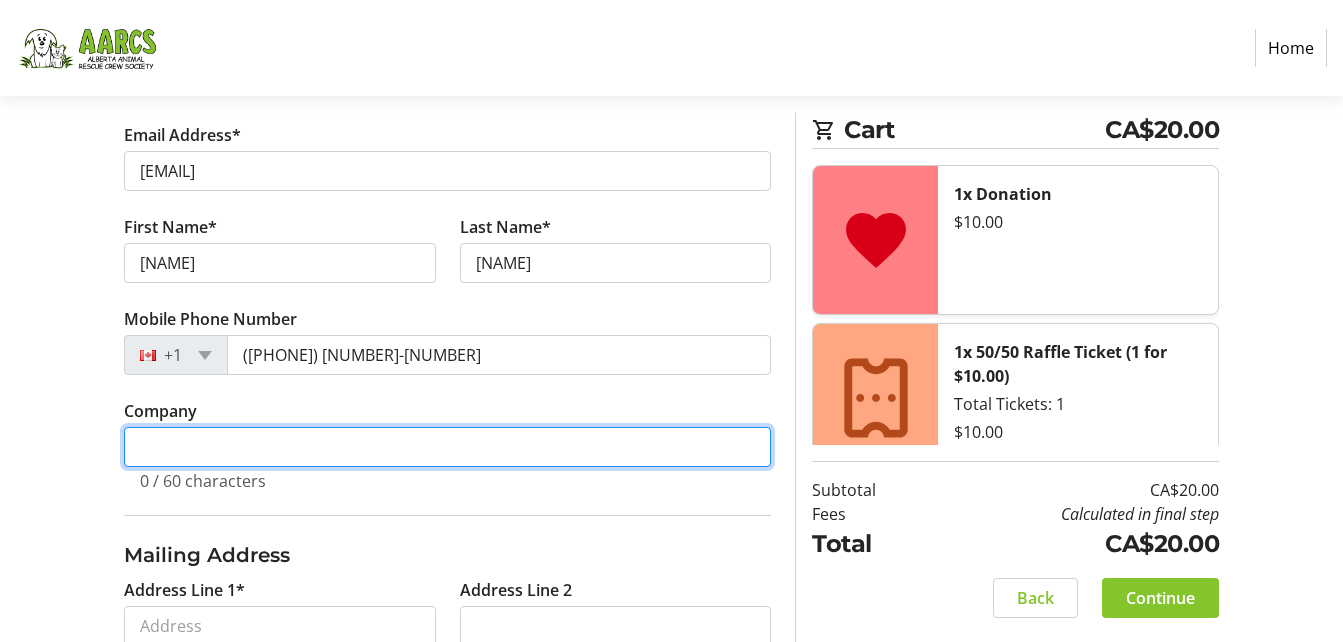 scroll, scrollTop: 400, scrollLeft: 0, axis: vertical 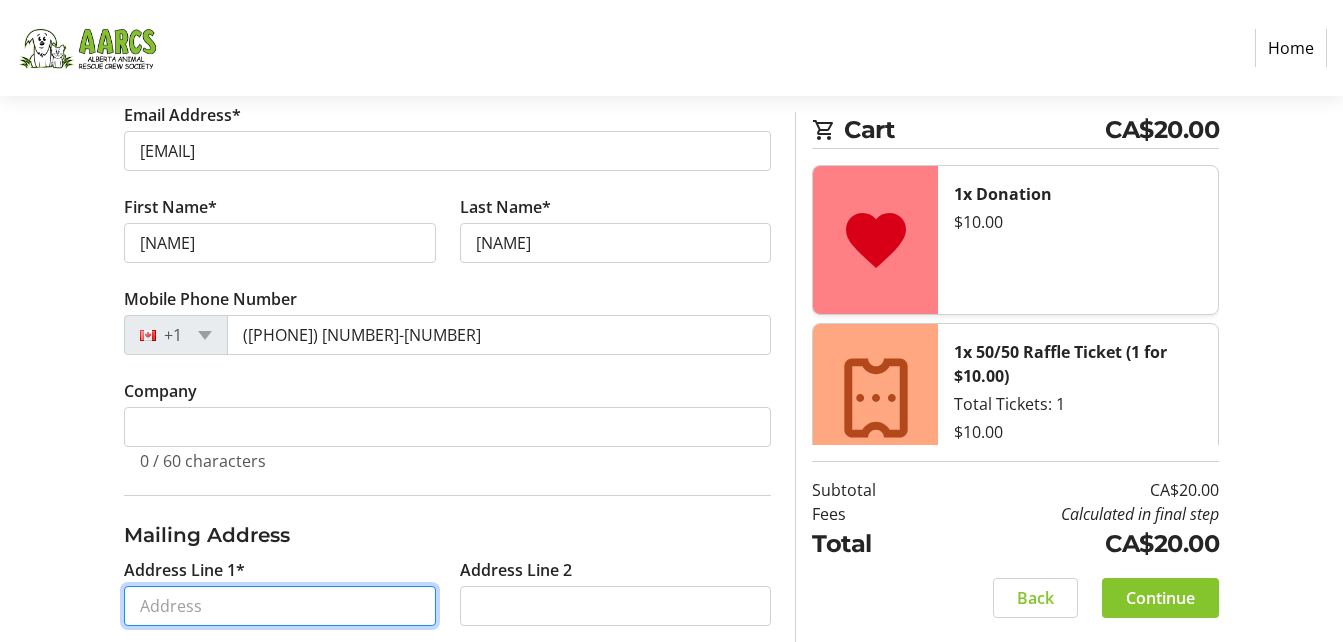 click on "Address Line 1*" at bounding box center [280, 606] 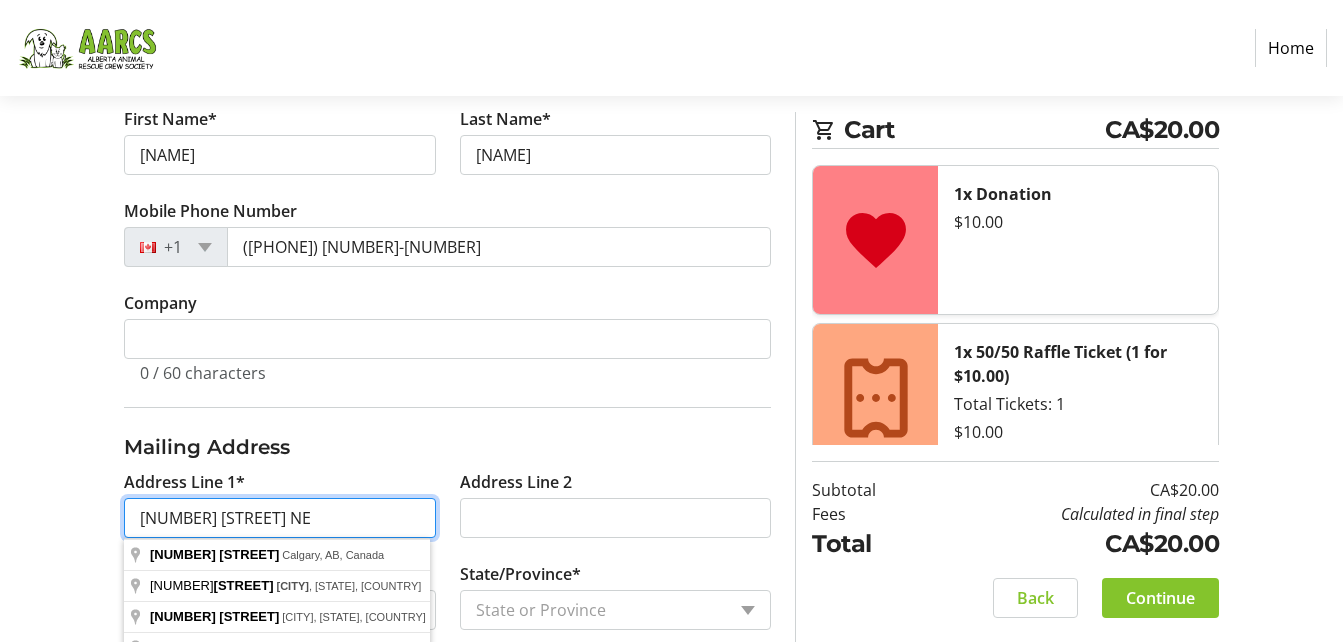 scroll, scrollTop: 600, scrollLeft: 0, axis: vertical 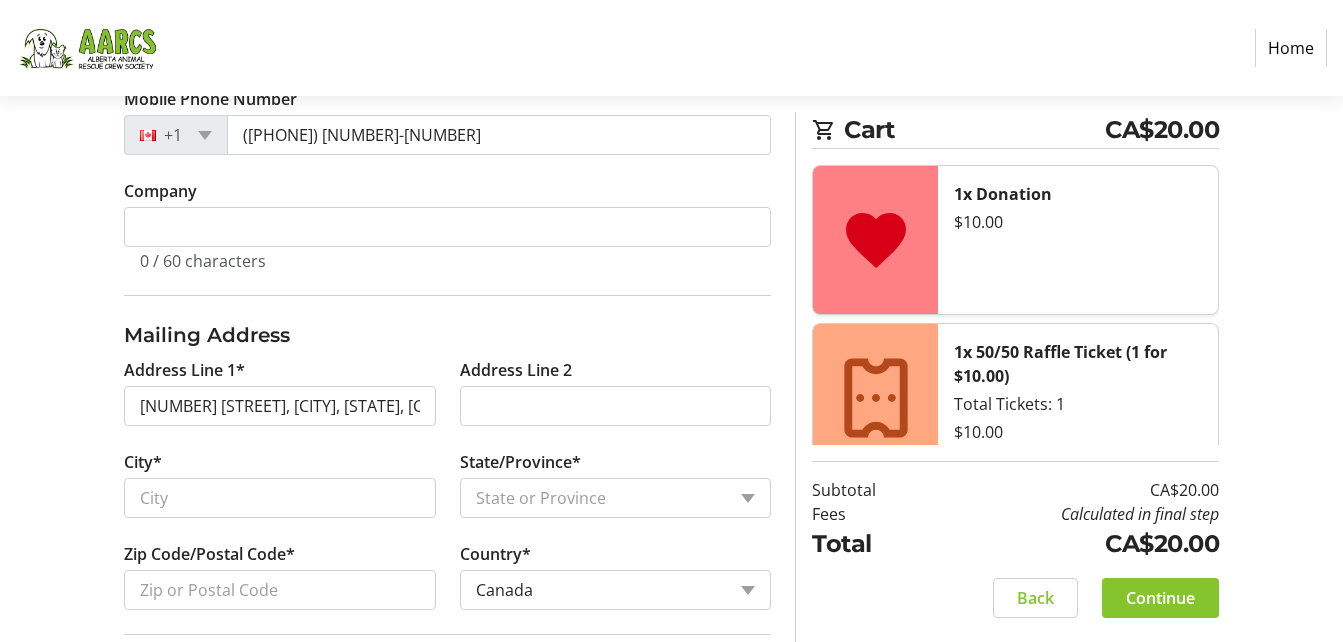 type on "[NUMBER] [STREET]" 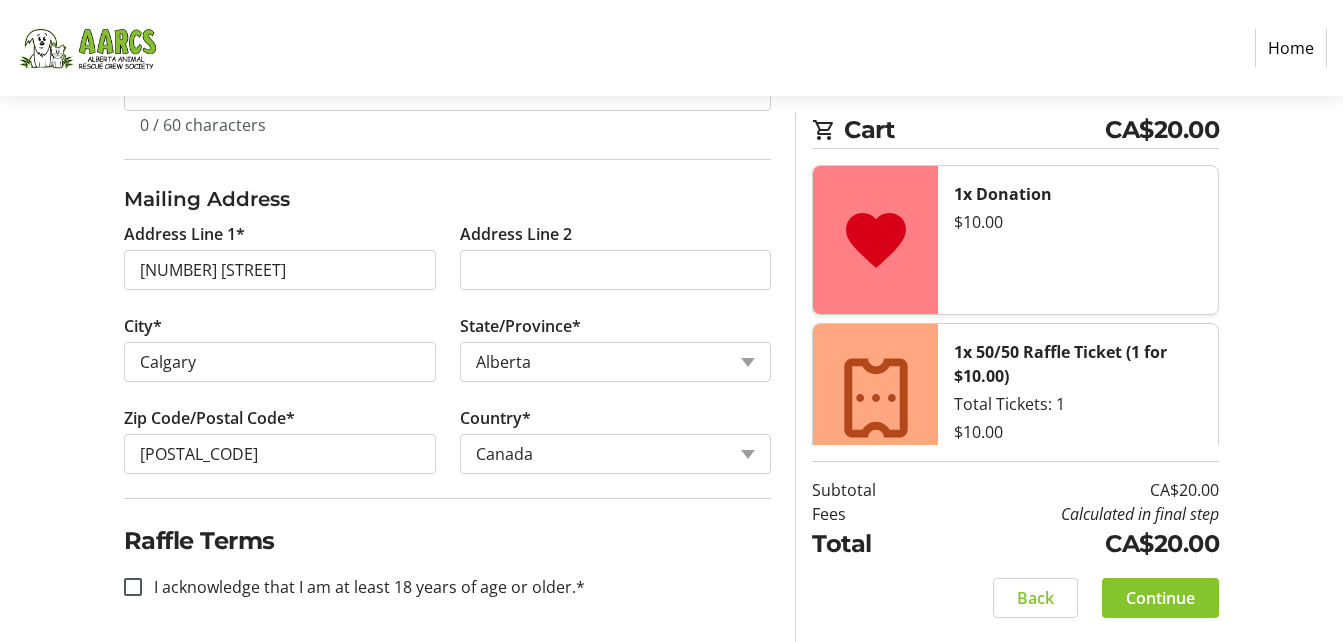 scroll, scrollTop: 741, scrollLeft: 0, axis: vertical 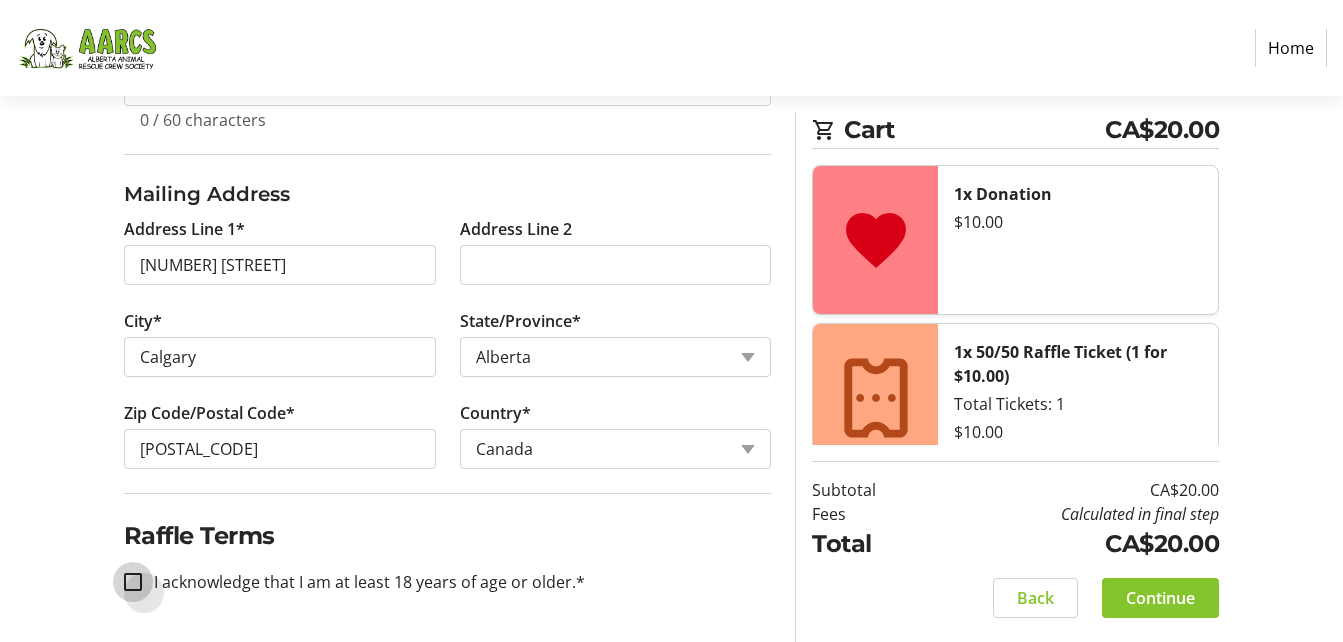 click on "I acknowledge that I am at least 18 years of age or older.*" at bounding box center (133, 582) 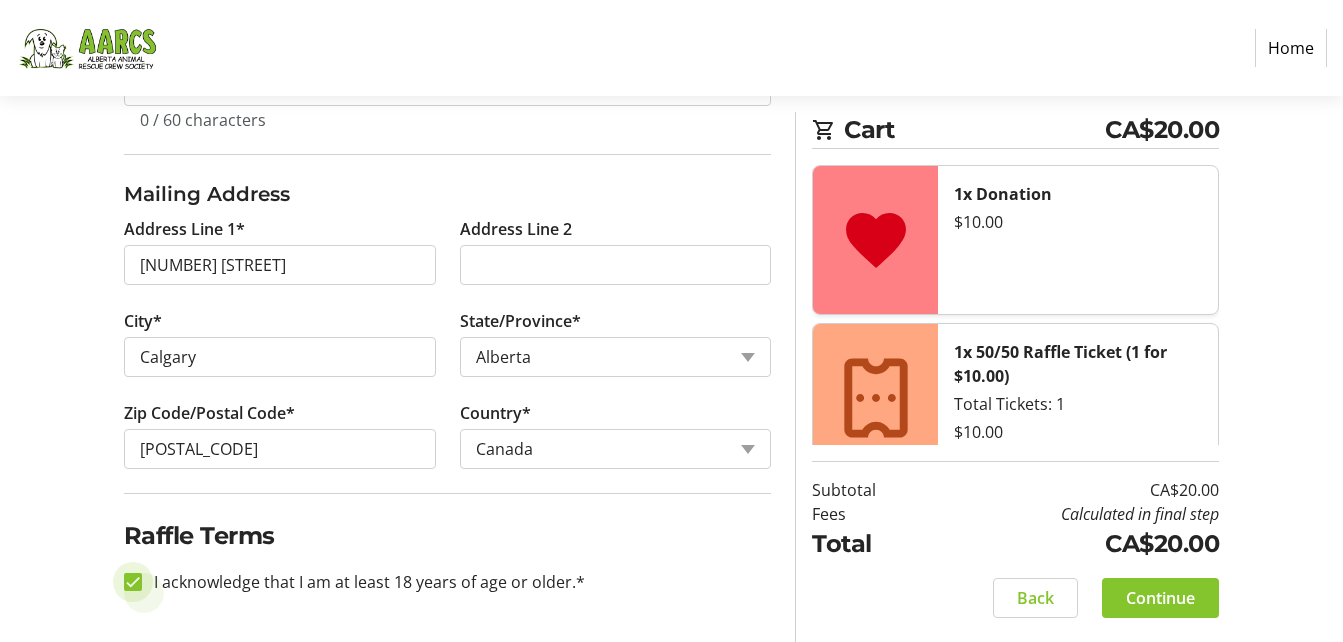 checkbox on "true" 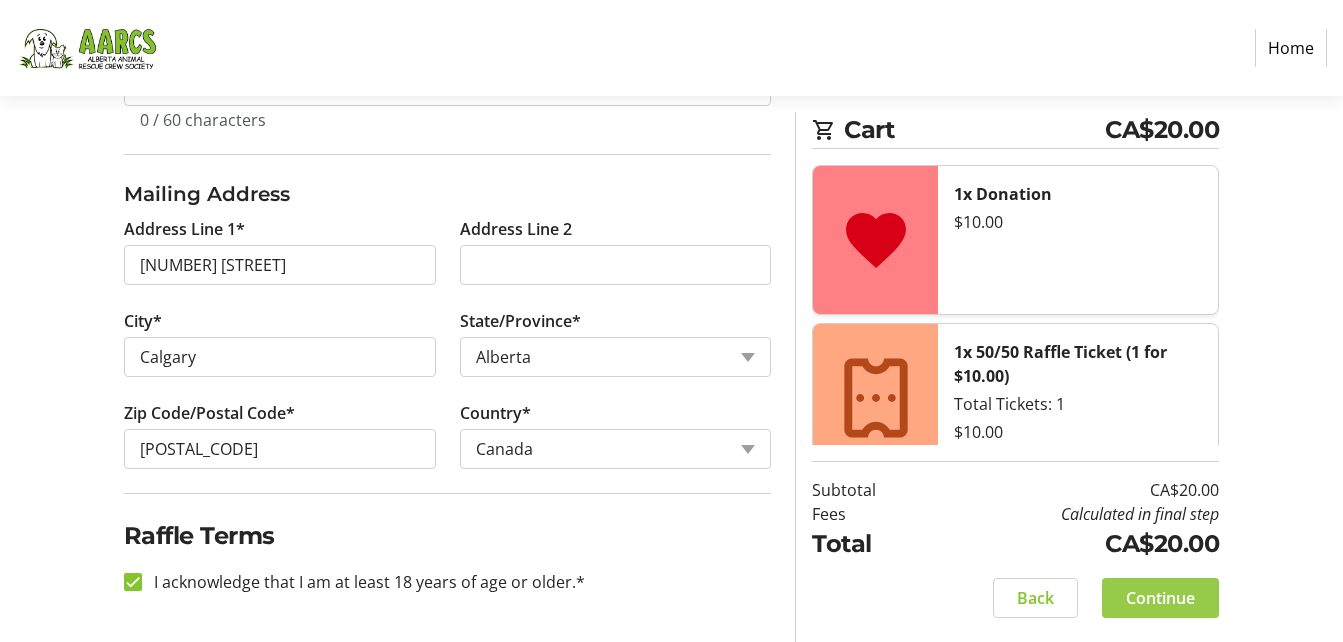 click on "Continue" 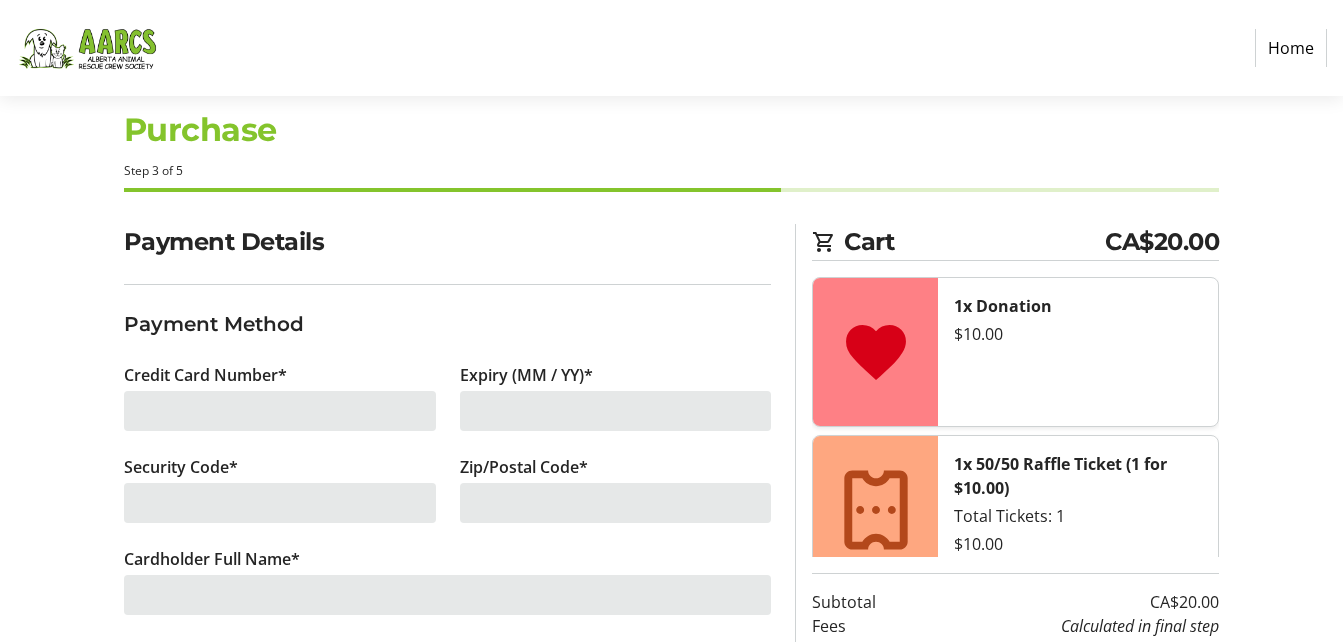 scroll, scrollTop: 0, scrollLeft: 0, axis: both 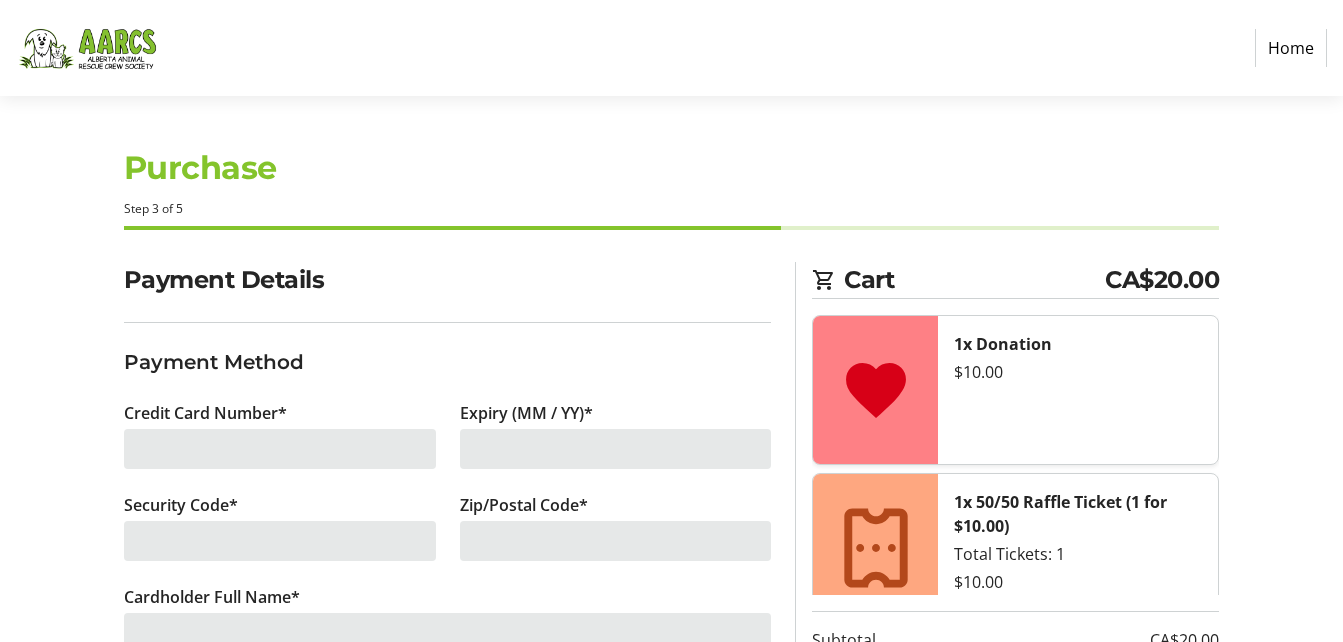 click 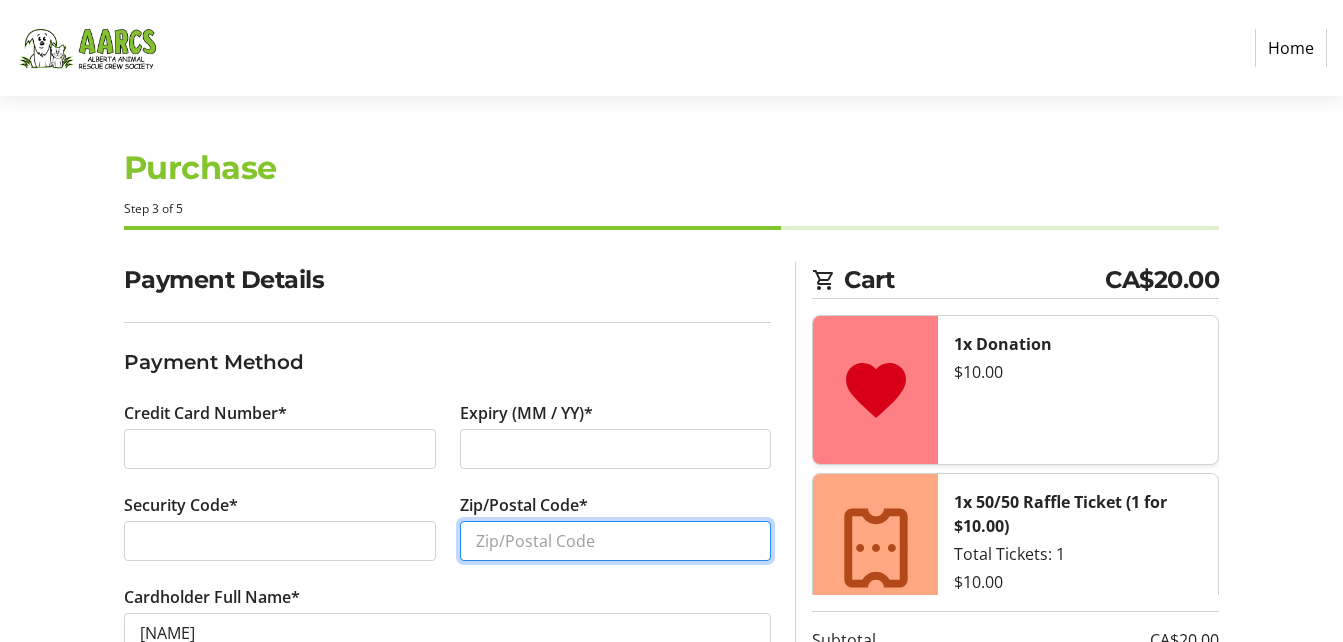 click on "Zip/Postal Code*" at bounding box center (616, 541) 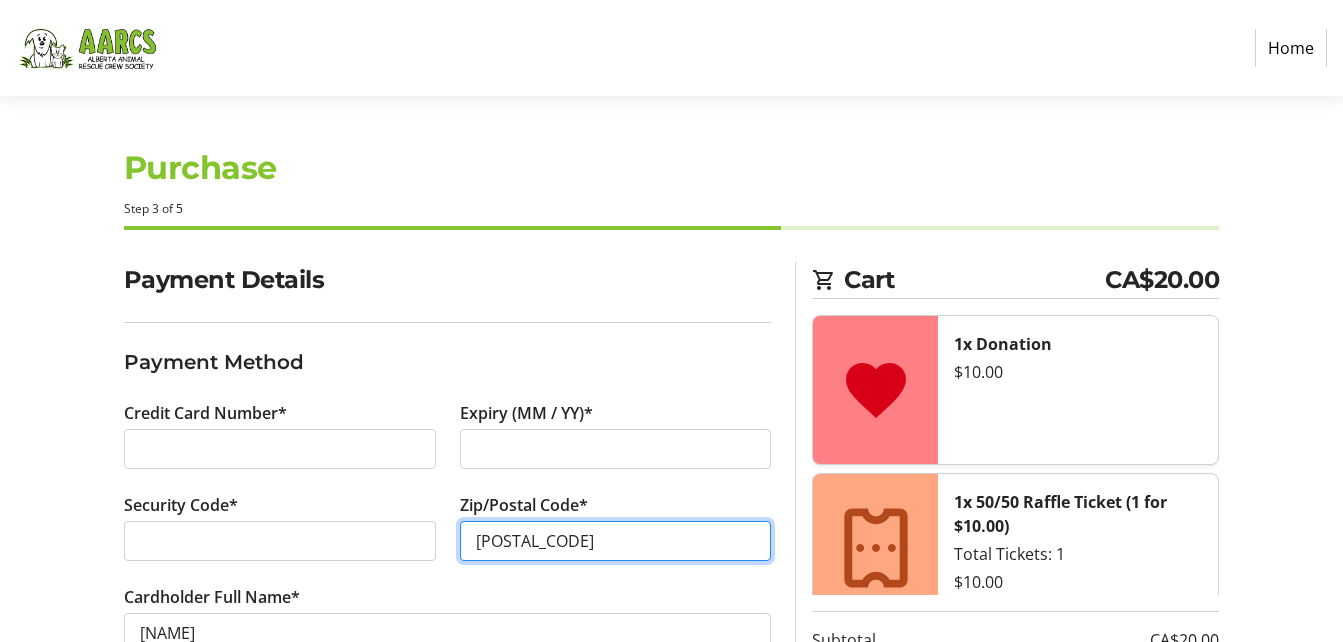 scroll, scrollTop: 150, scrollLeft: 0, axis: vertical 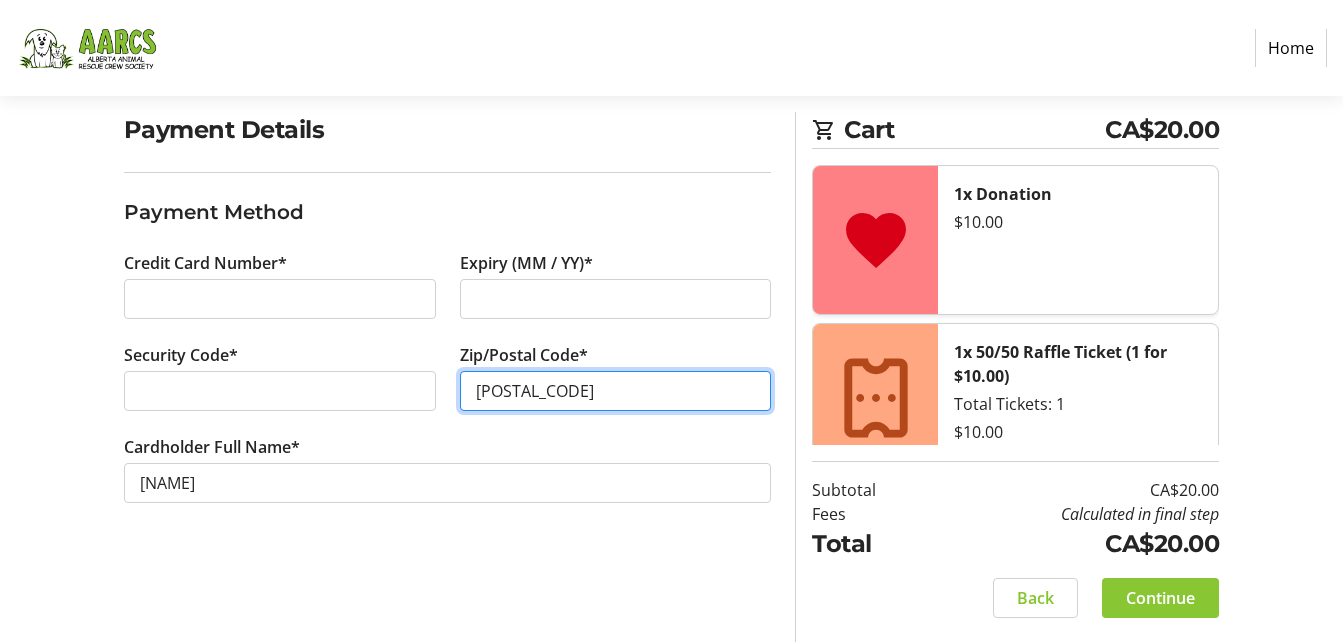 type on "[POSTAL_CODE]" 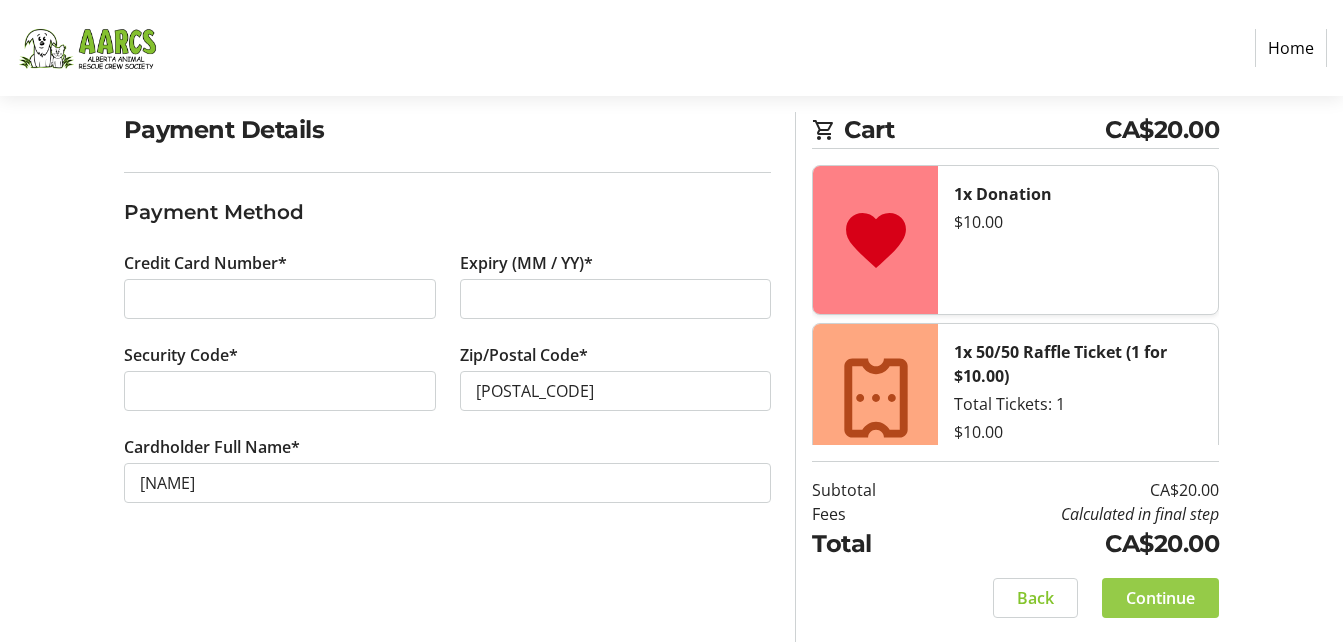 click on "Continue" 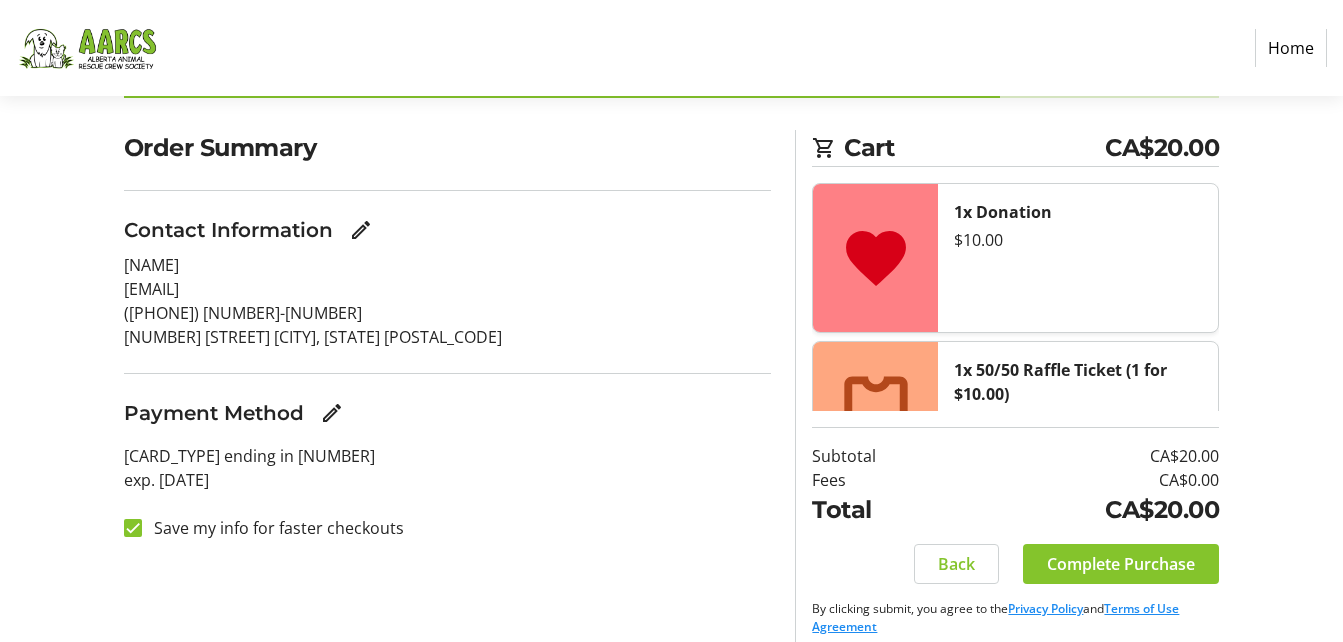 scroll, scrollTop: 150, scrollLeft: 0, axis: vertical 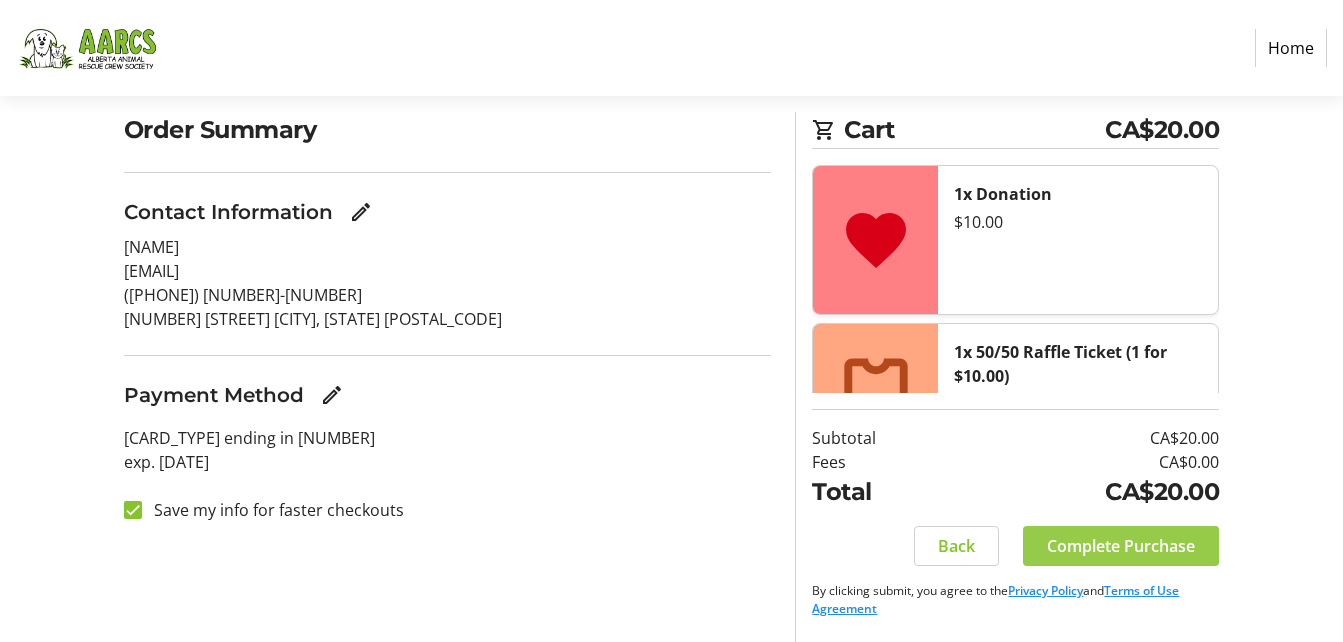 click on "Complete Purchase" 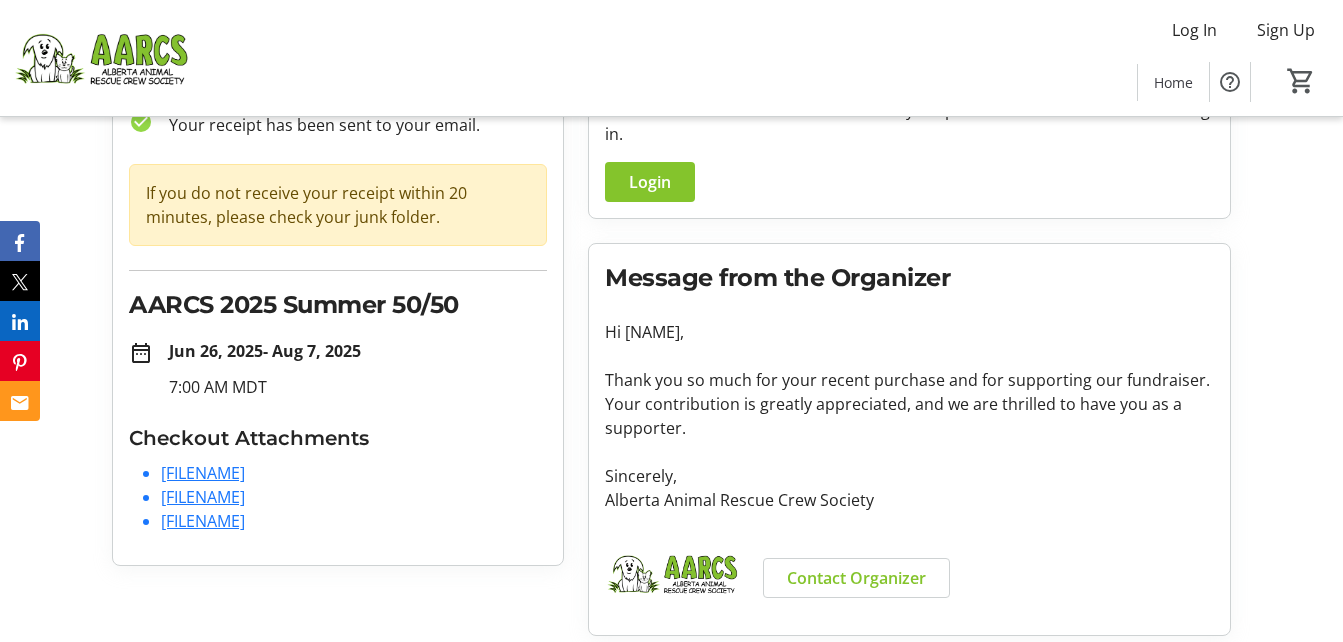 scroll, scrollTop: 155, scrollLeft: 0, axis: vertical 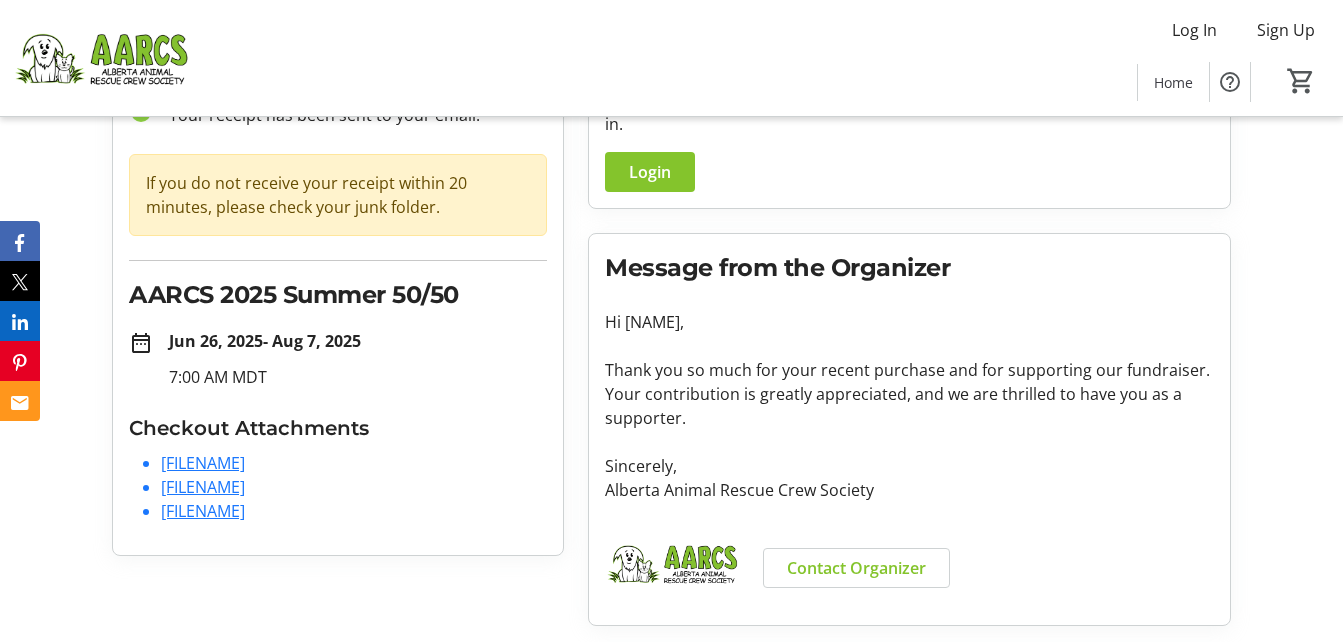 click on "[FILENAME]" 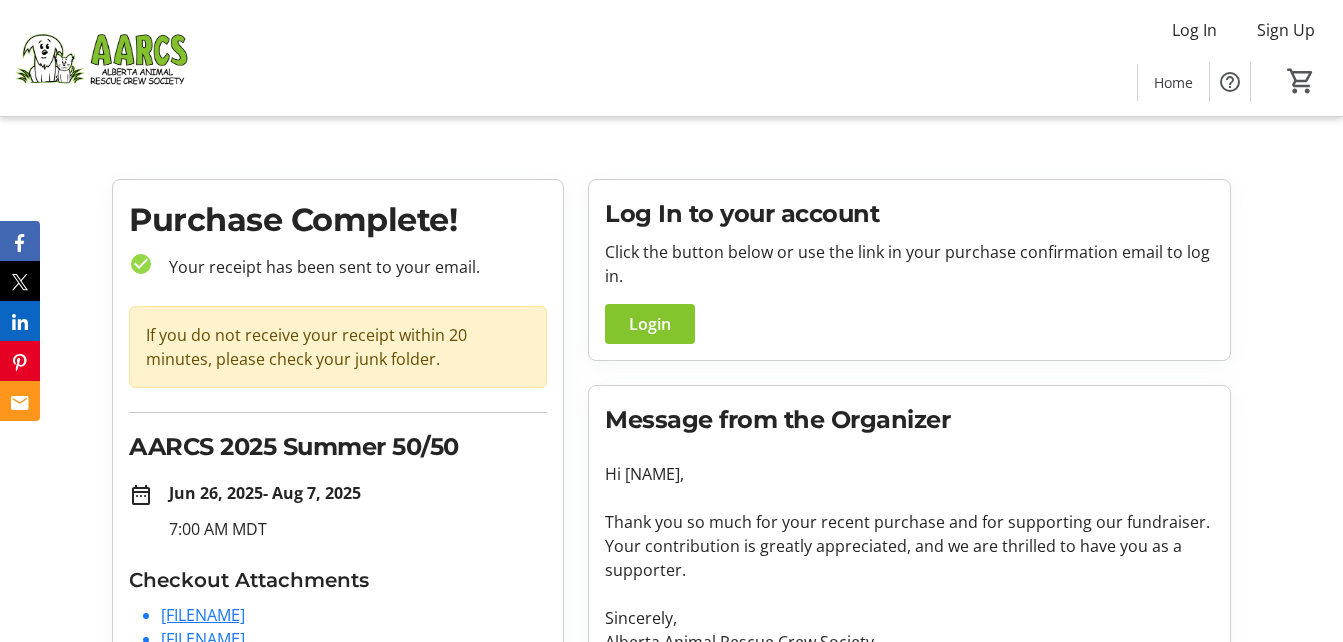scroll, scrollTop: 0, scrollLeft: 0, axis: both 